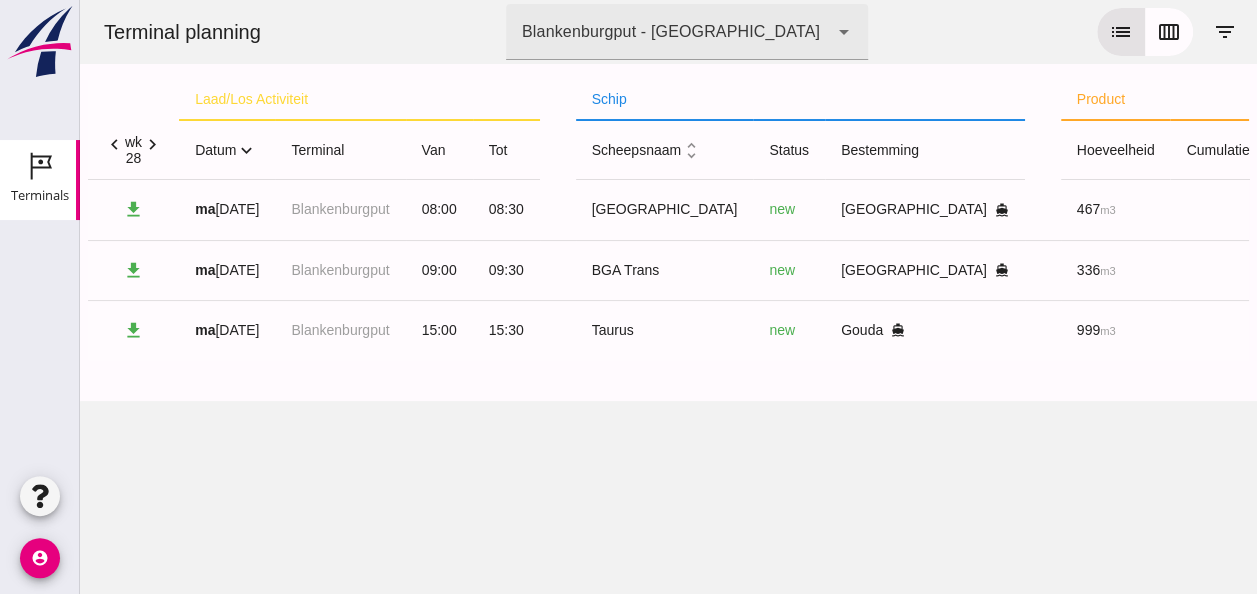 scroll, scrollTop: 0, scrollLeft: 0, axis: both 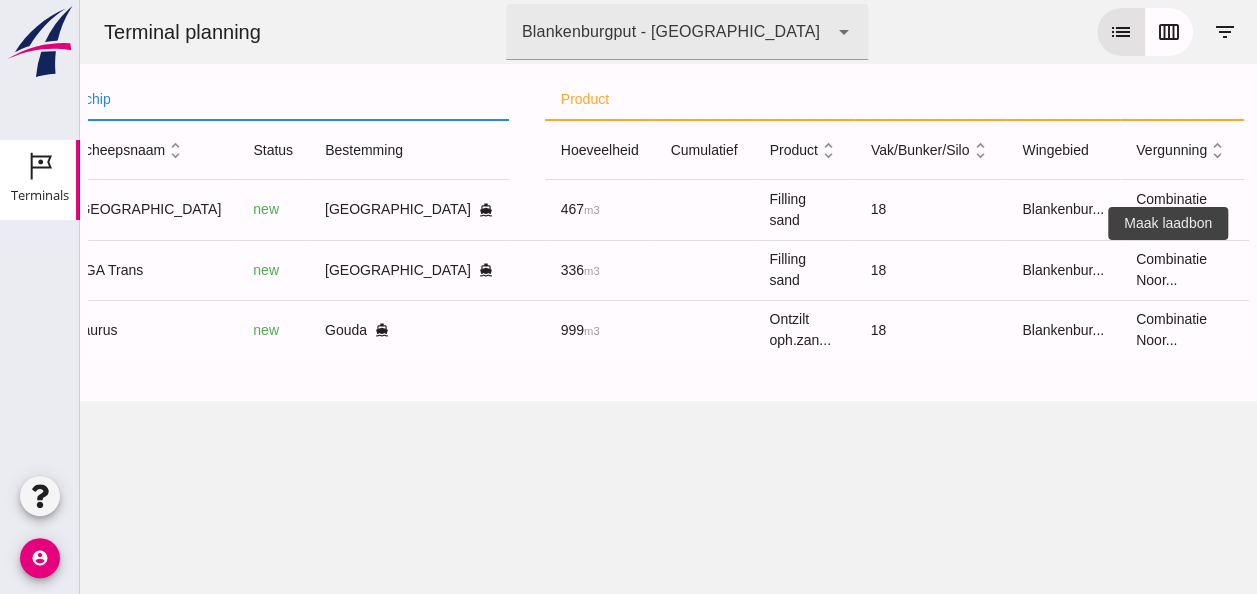 click on "receipt_long" at bounding box center (1316, 270) 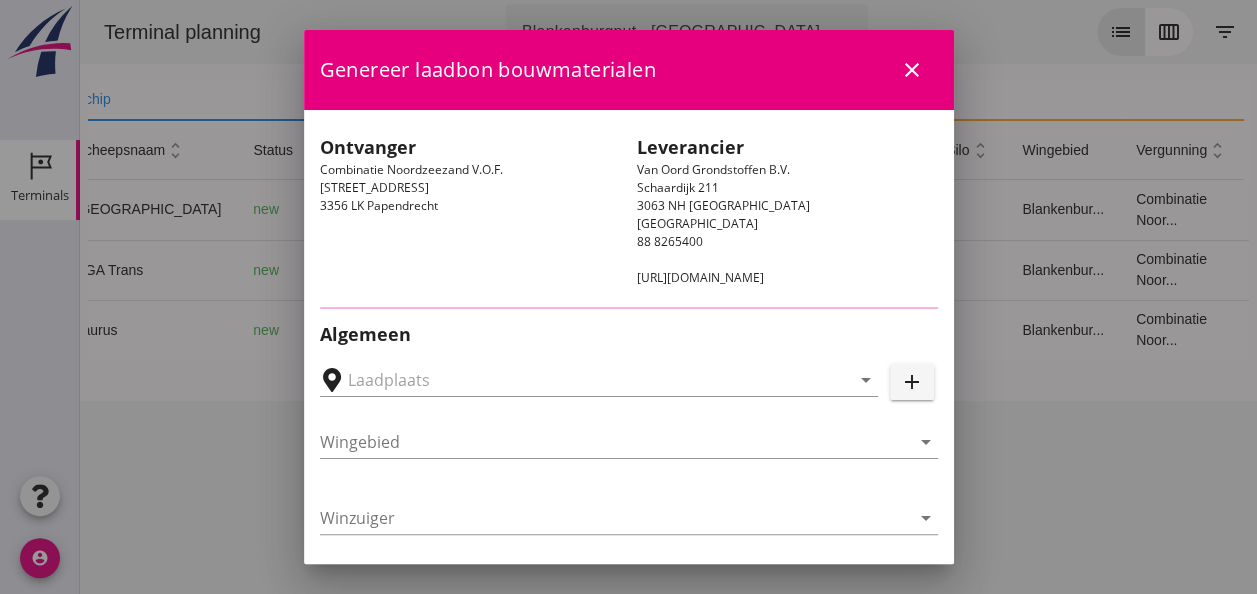 type on "[GEOGRAPHIC_DATA], [GEOGRAPHIC_DATA]" 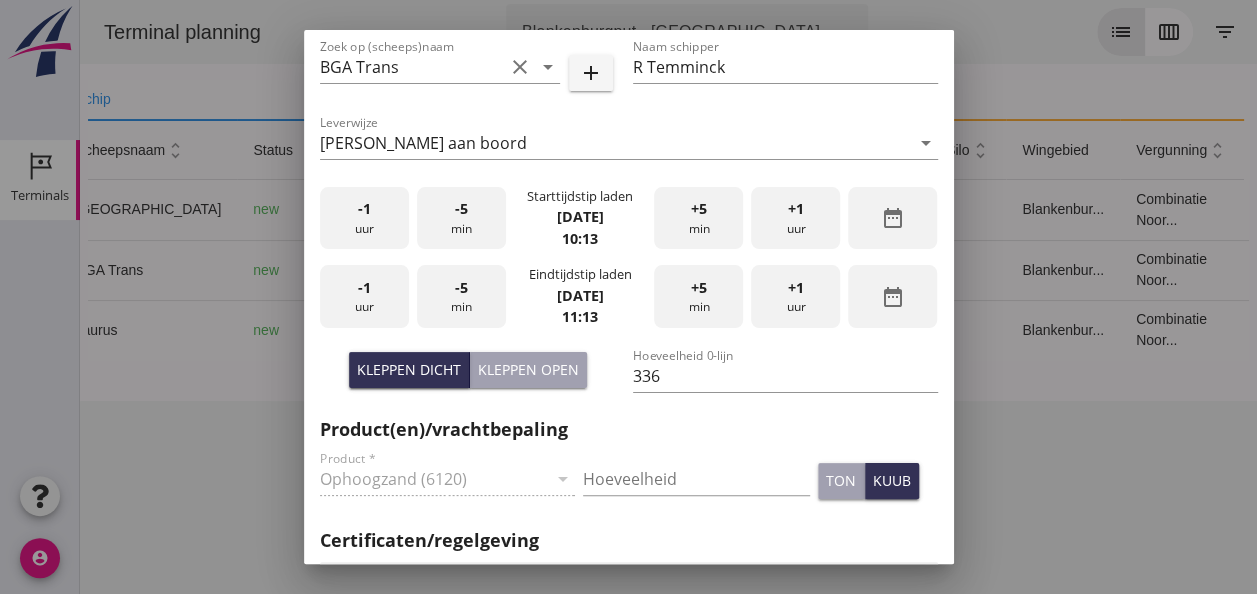 scroll, scrollTop: 600, scrollLeft: 0, axis: vertical 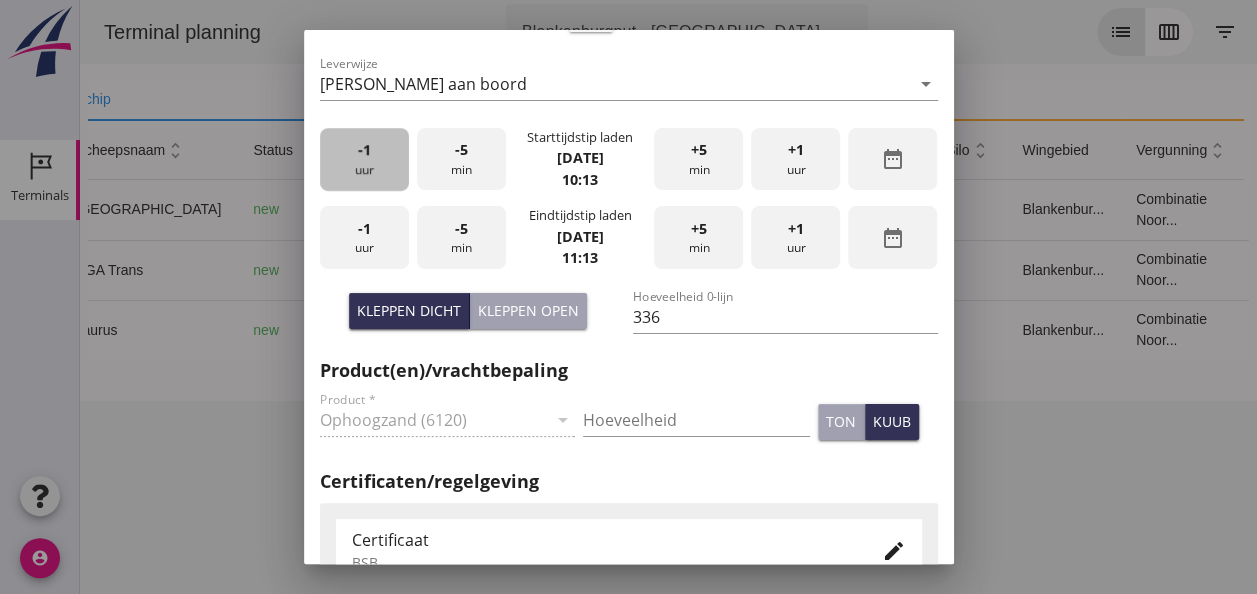 click on "-1  uur" at bounding box center [364, 159] 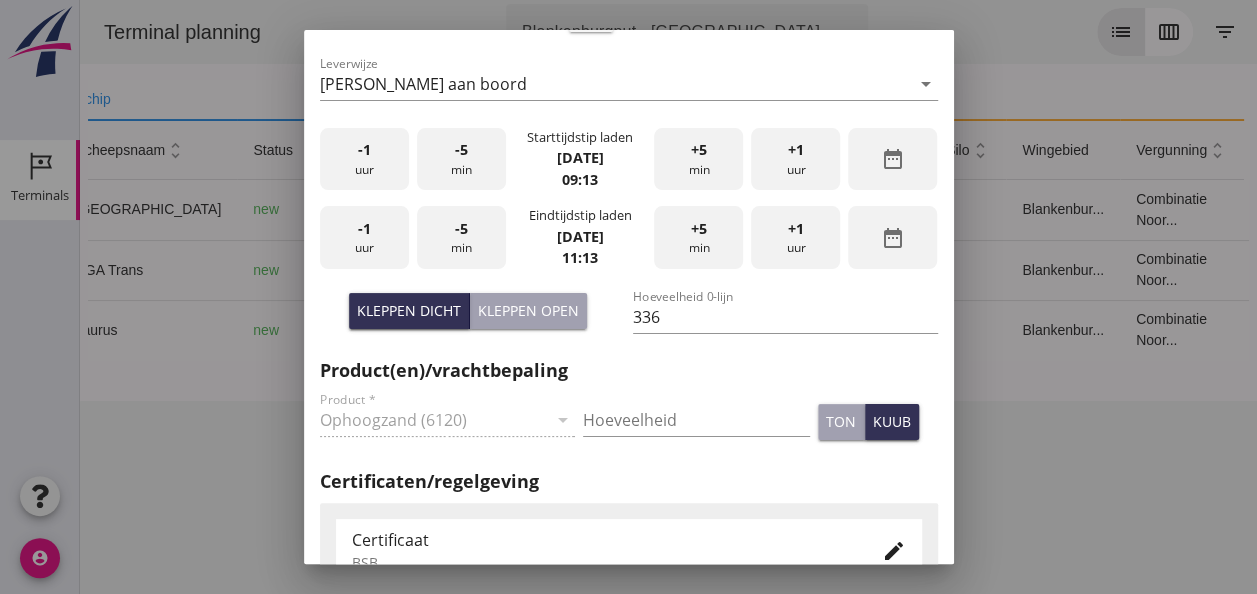 click on "+5  min" at bounding box center [698, 159] 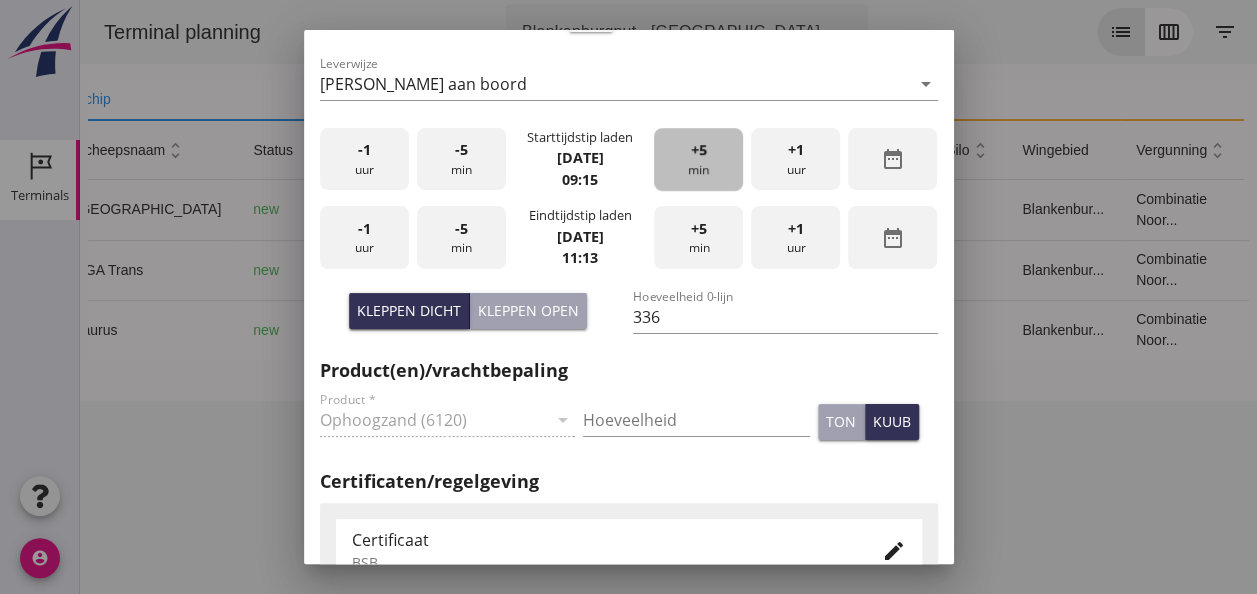 click on "+5  min" at bounding box center [698, 159] 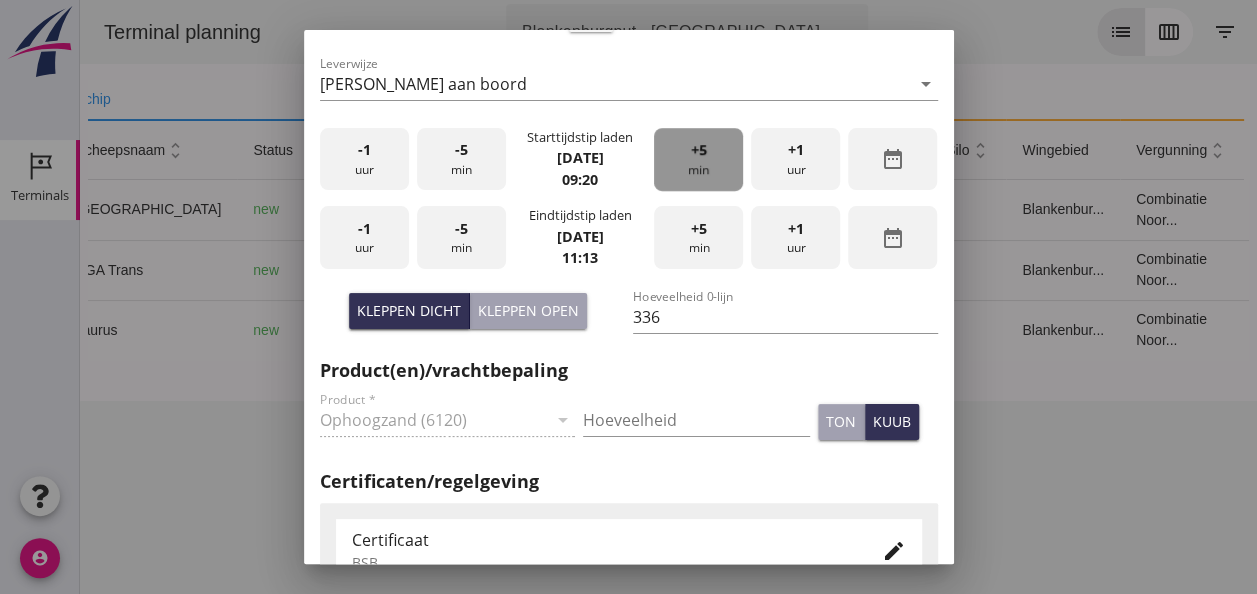 click on "+5  min" at bounding box center [698, 159] 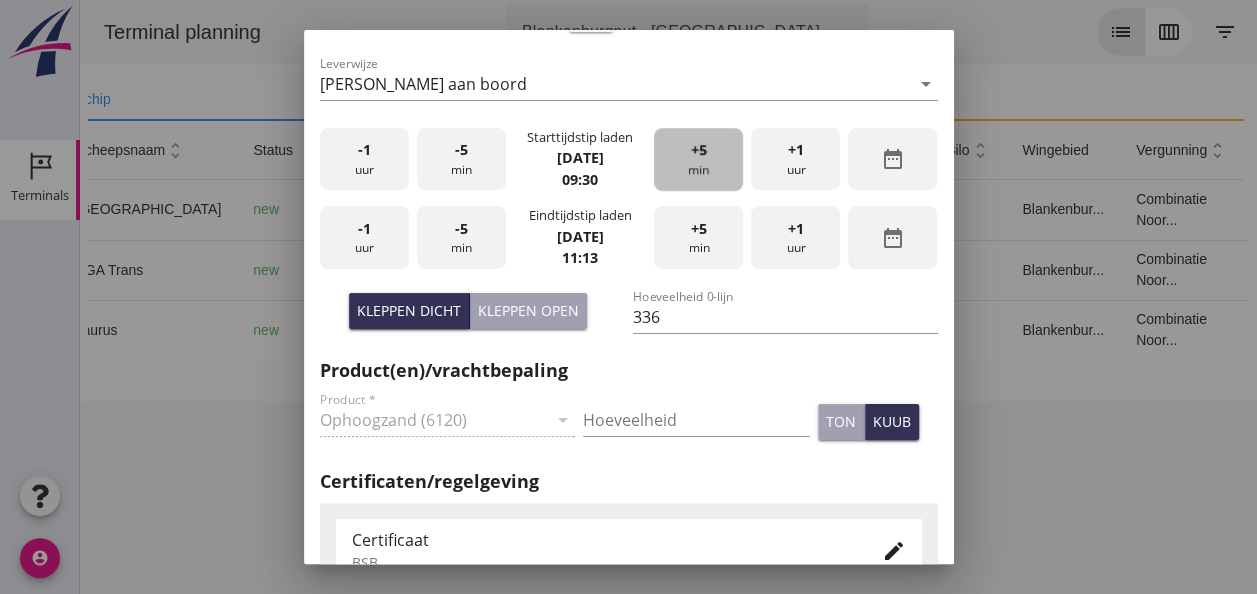click on "+5  min" at bounding box center [698, 159] 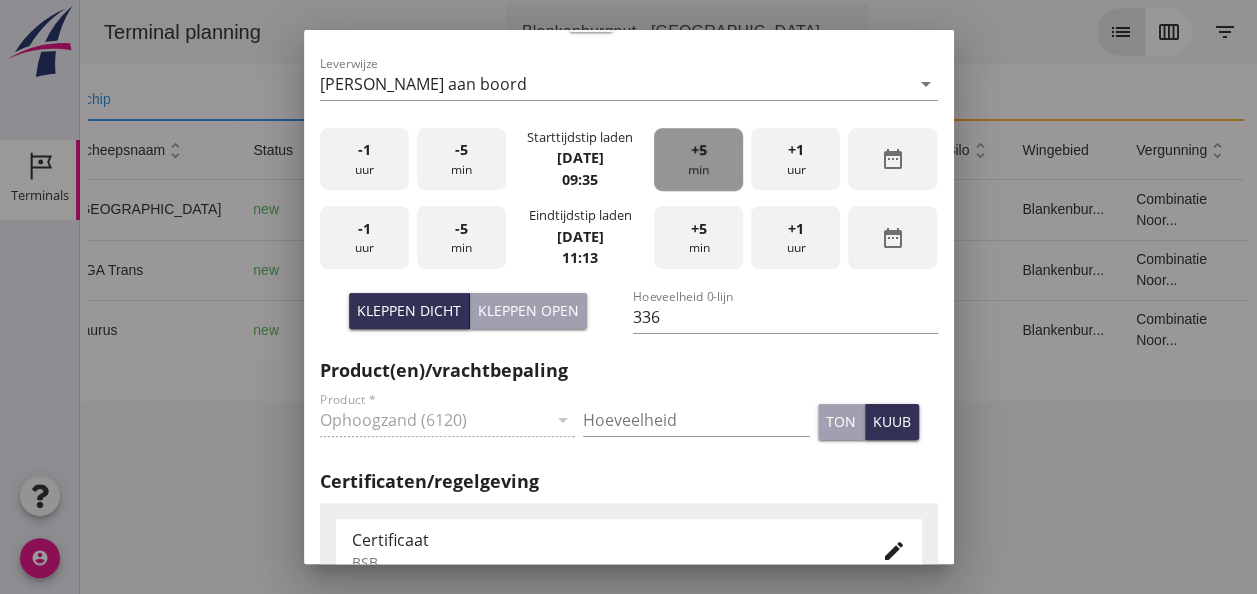 click on "+5  min" at bounding box center [698, 159] 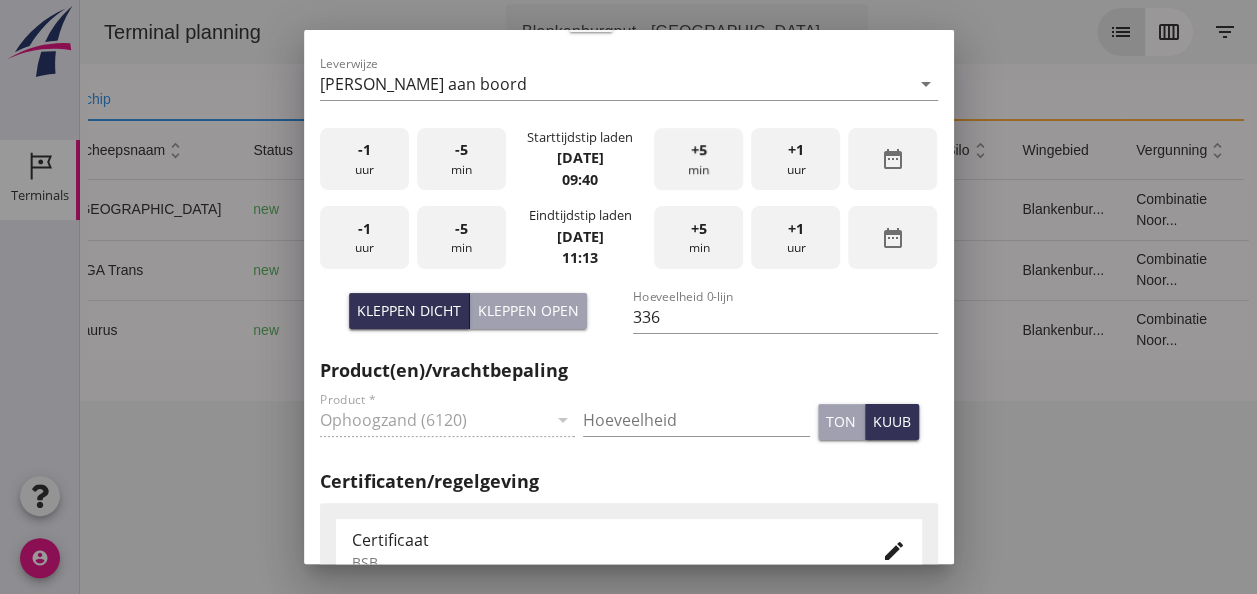 click on "+5  min" at bounding box center [698, 159] 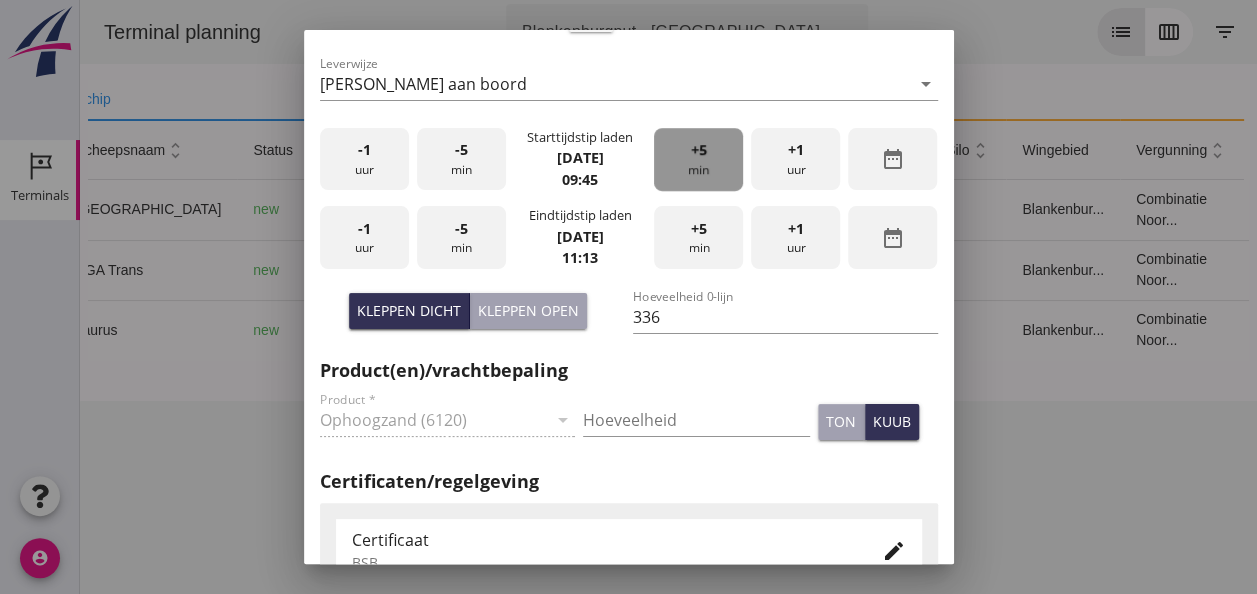 click on "+5  min" at bounding box center (698, 159) 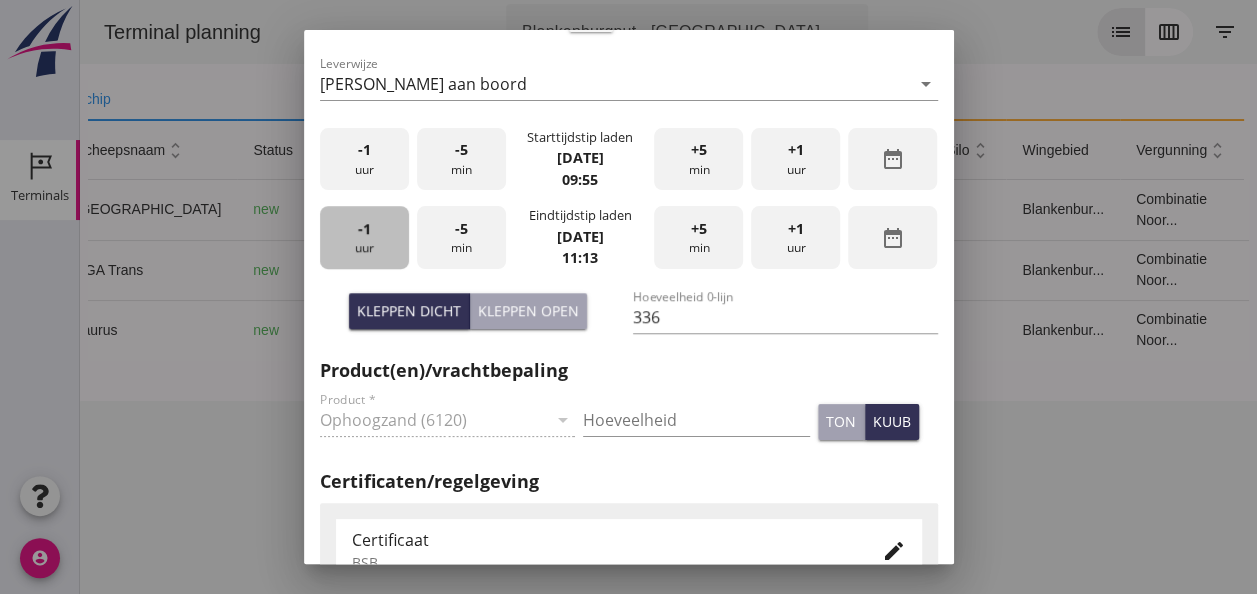 click on "-1  uur" at bounding box center (364, 237) 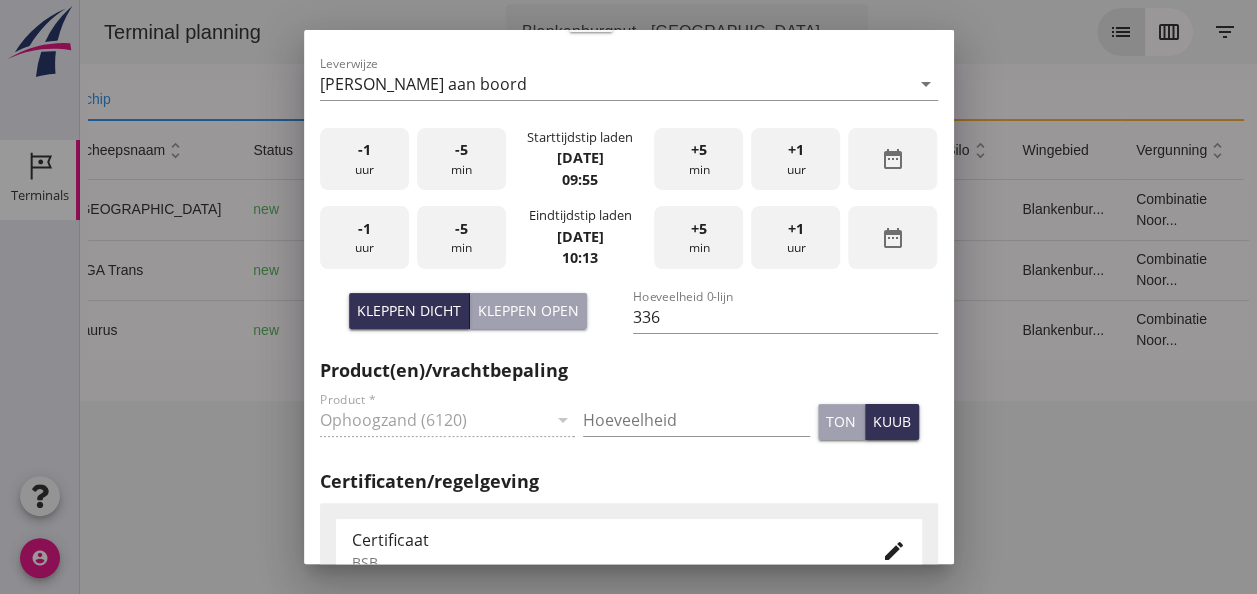 click on "-5" at bounding box center [461, 229] 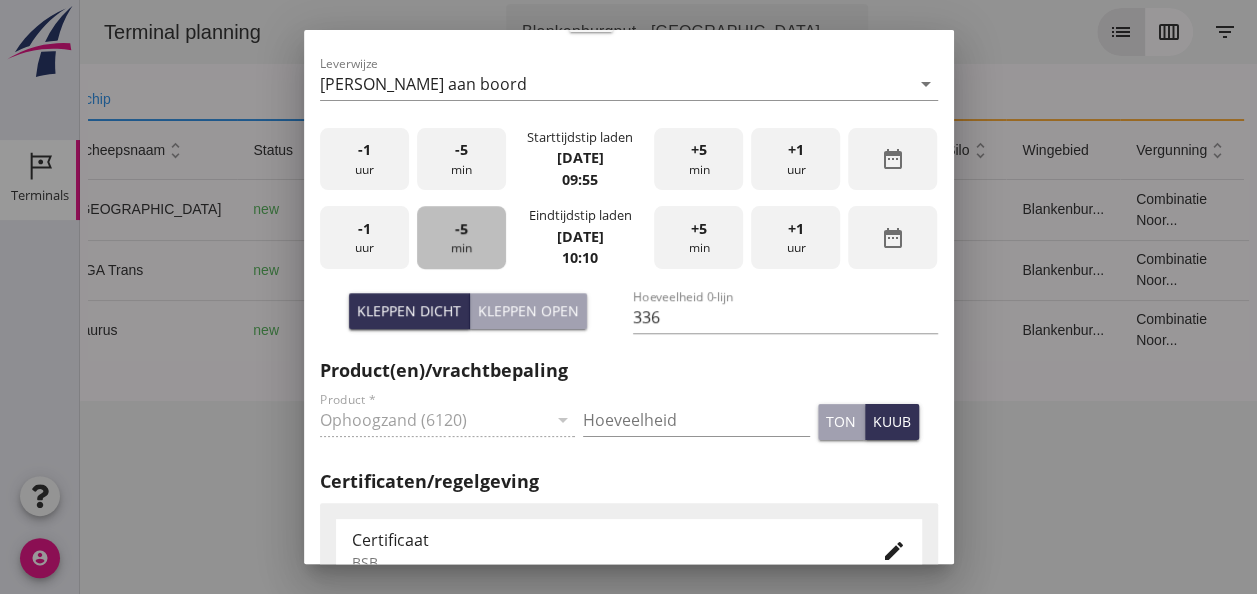 click on "-5" at bounding box center (461, 229) 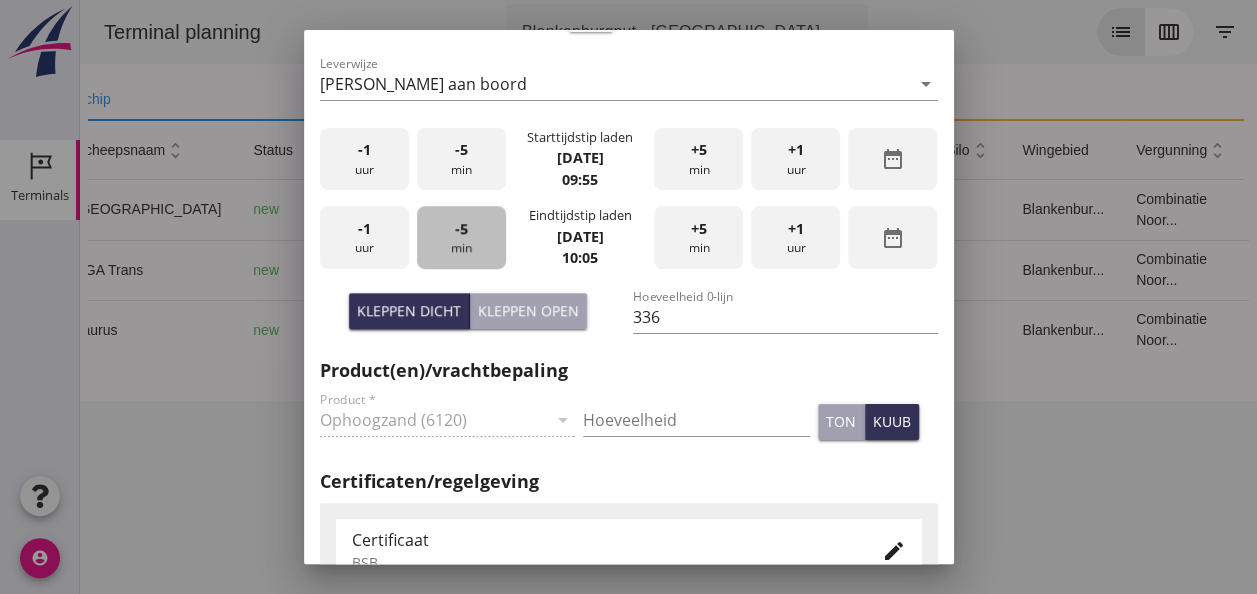 click on "-5" at bounding box center (461, 229) 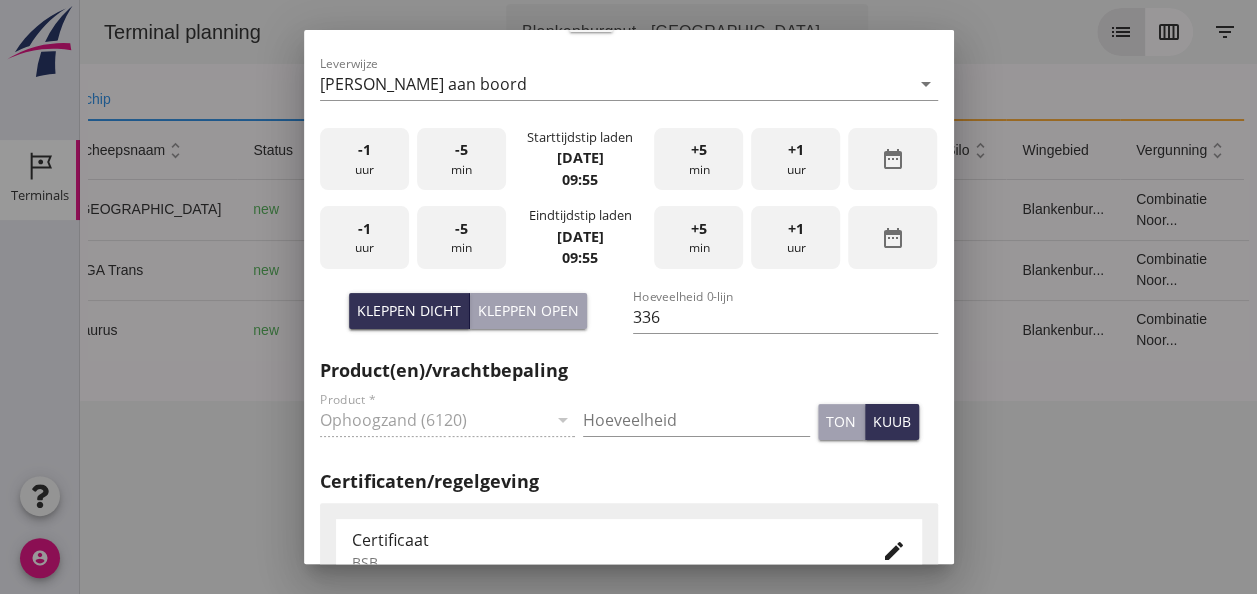 click on "+5" at bounding box center [699, 229] 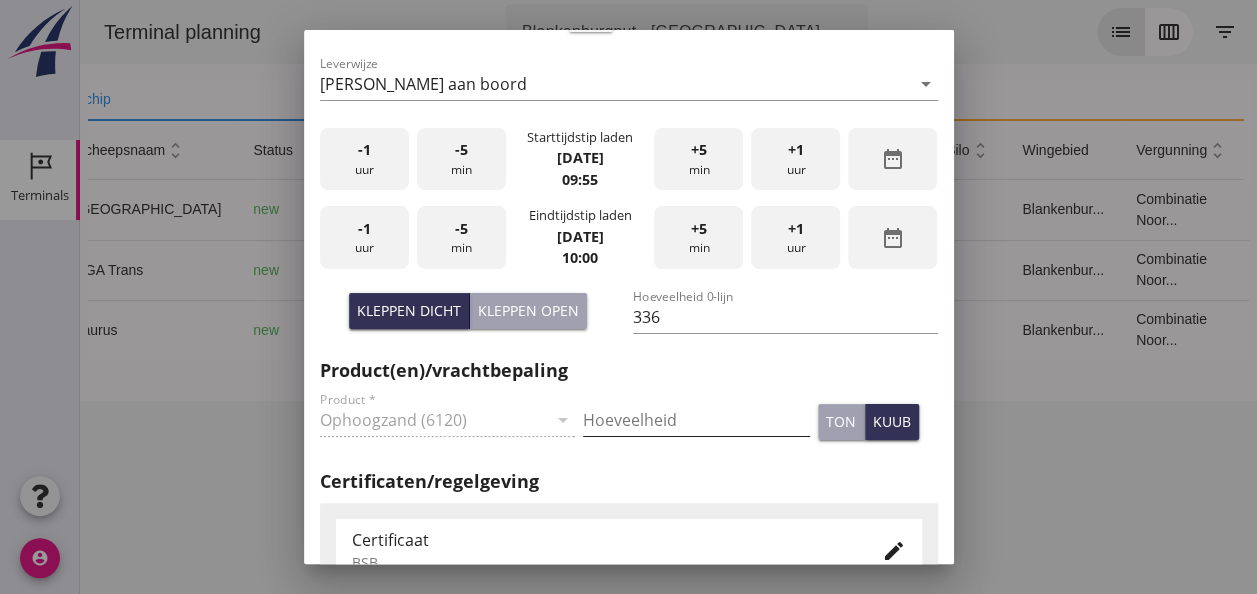 click at bounding box center (696, 420) 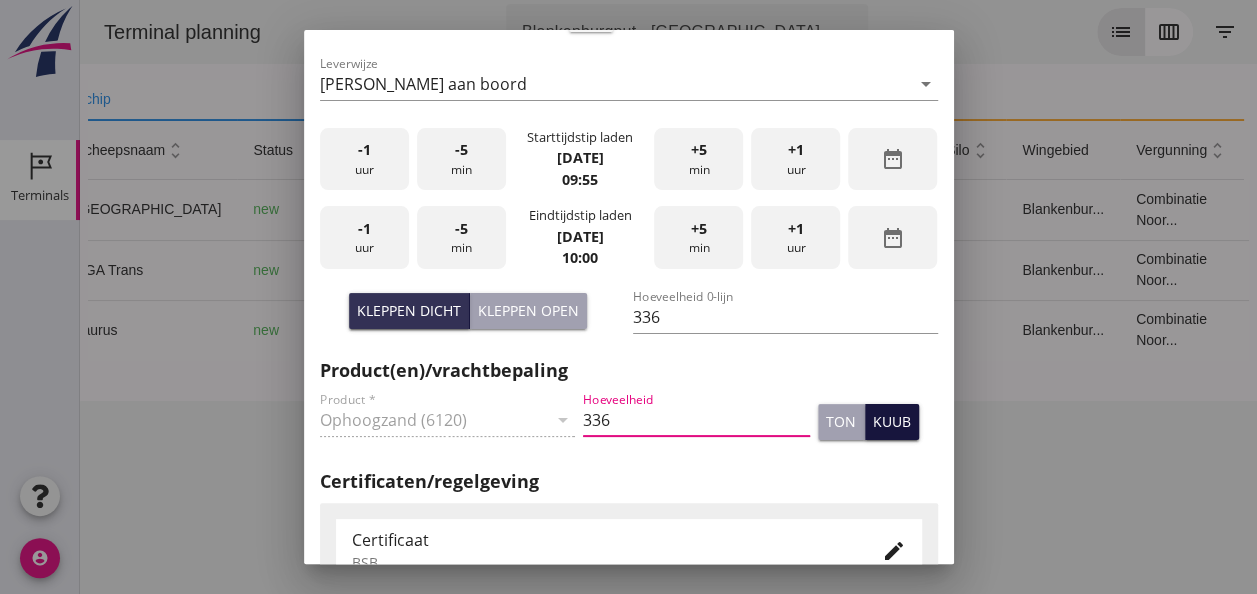 type on "336" 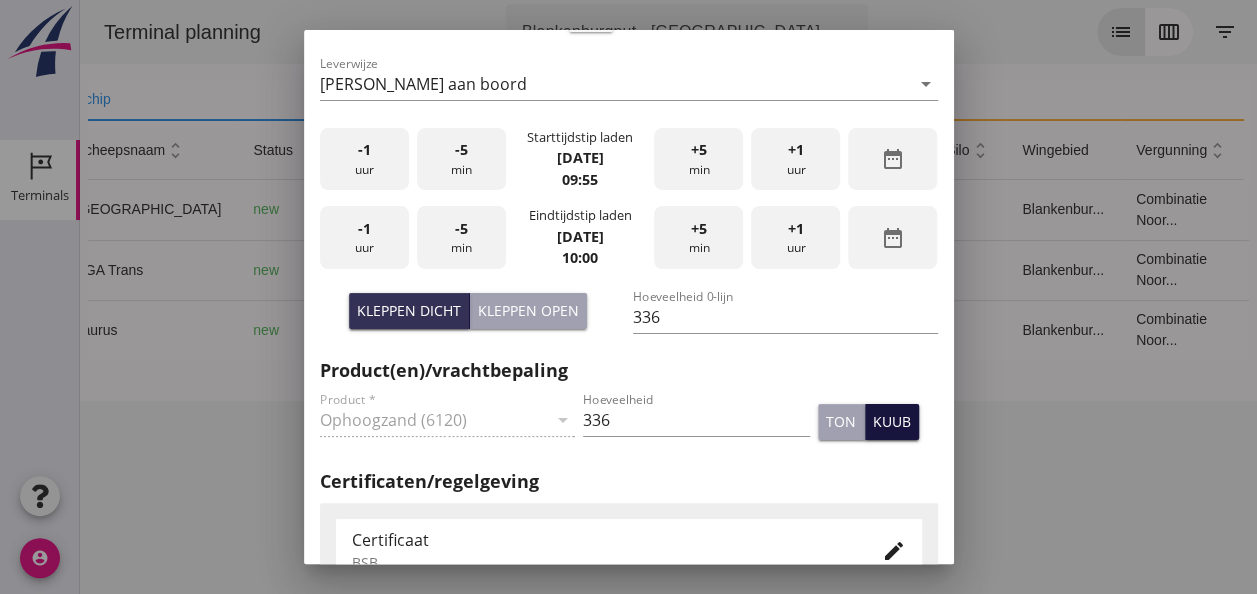 scroll, scrollTop: 1019, scrollLeft: 0, axis: vertical 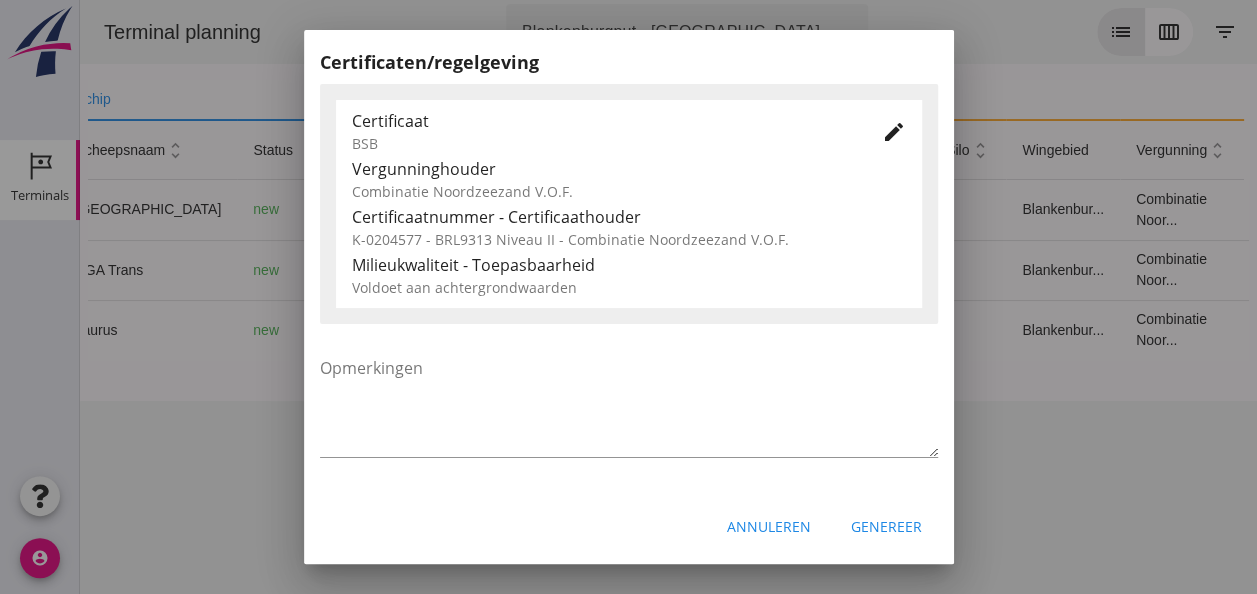 click on "Genereer" at bounding box center (886, 526) 